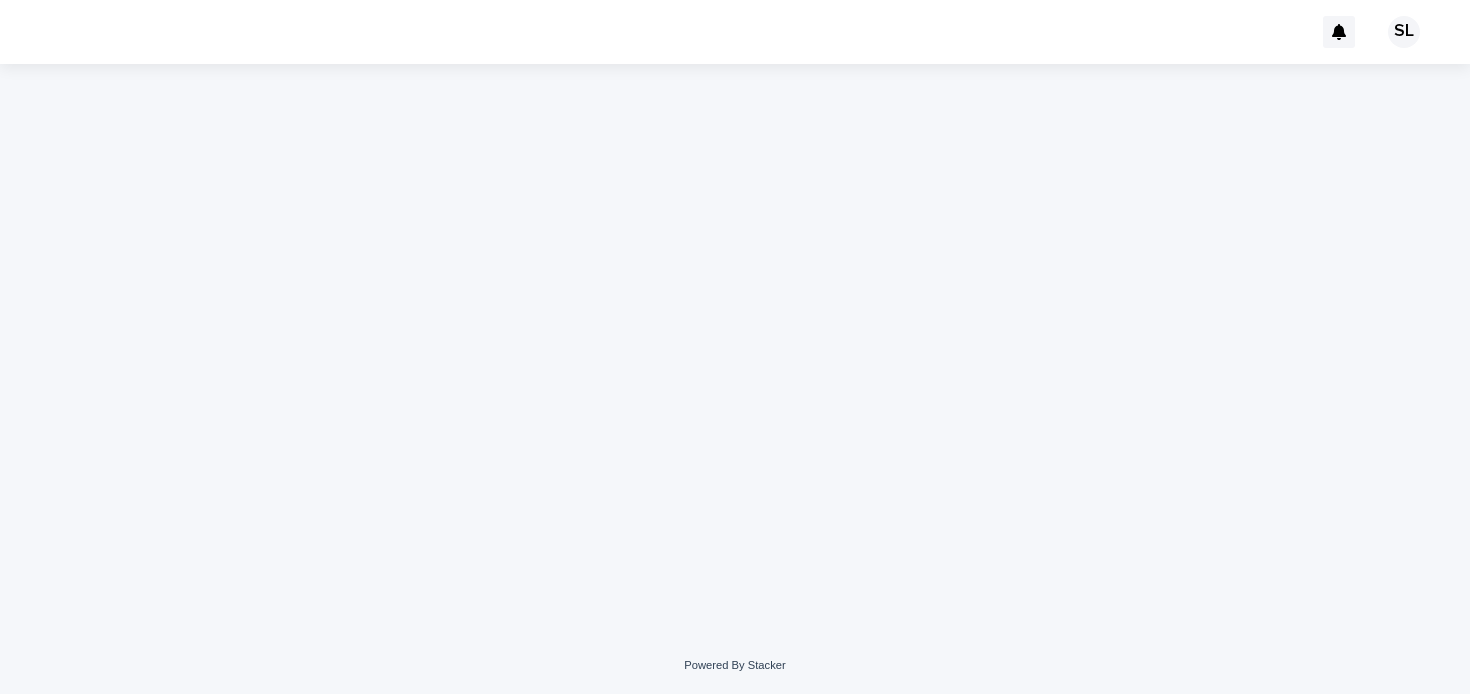 scroll, scrollTop: 0, scrollLeft: 0, axis: both 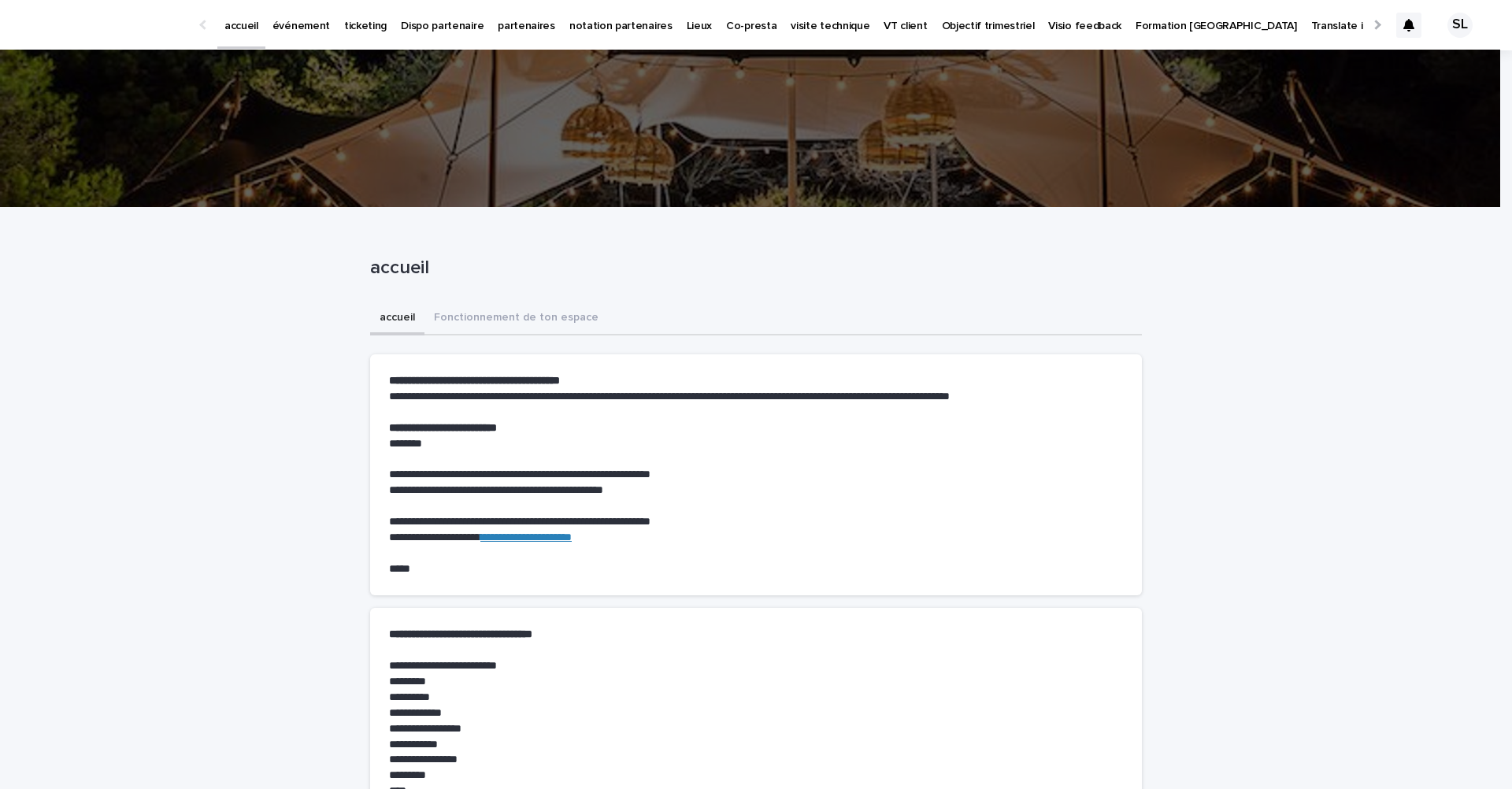 click on "événement" at bounding box center (301, 17) 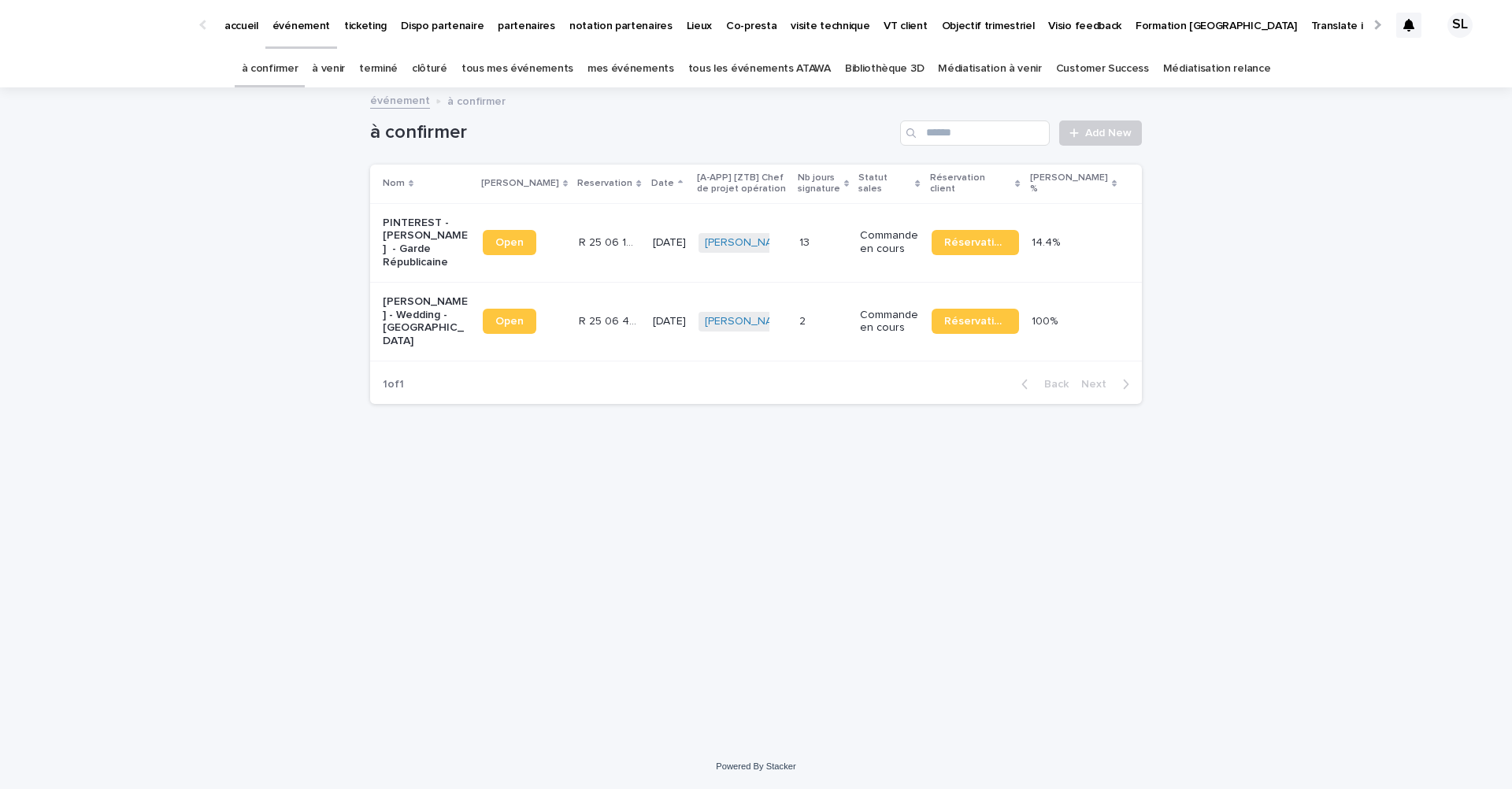 click on "à venir" at bounding box center [328, 69] 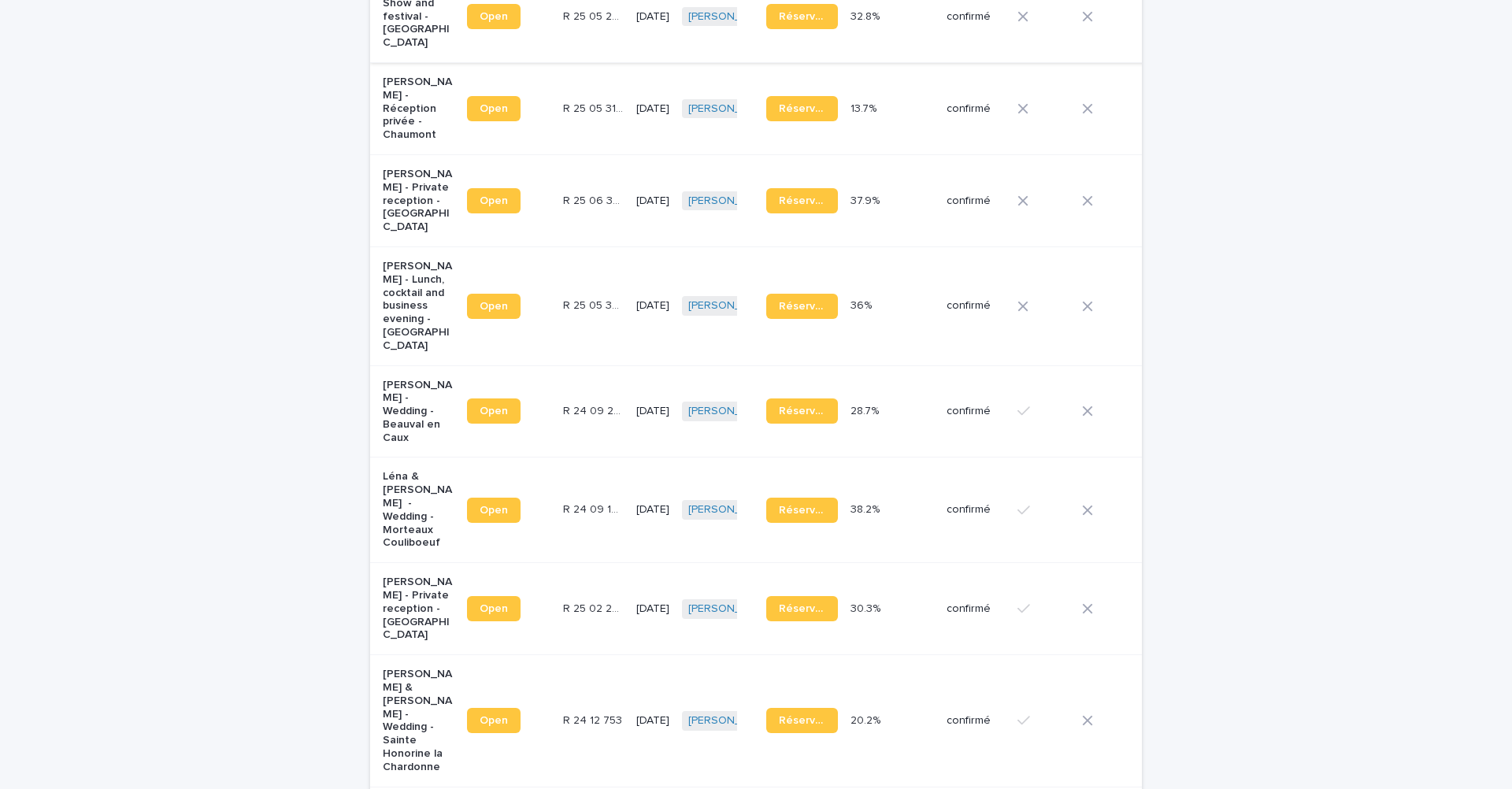 scroll, scrollTop: 0, scrollLeft: 0, axis: both 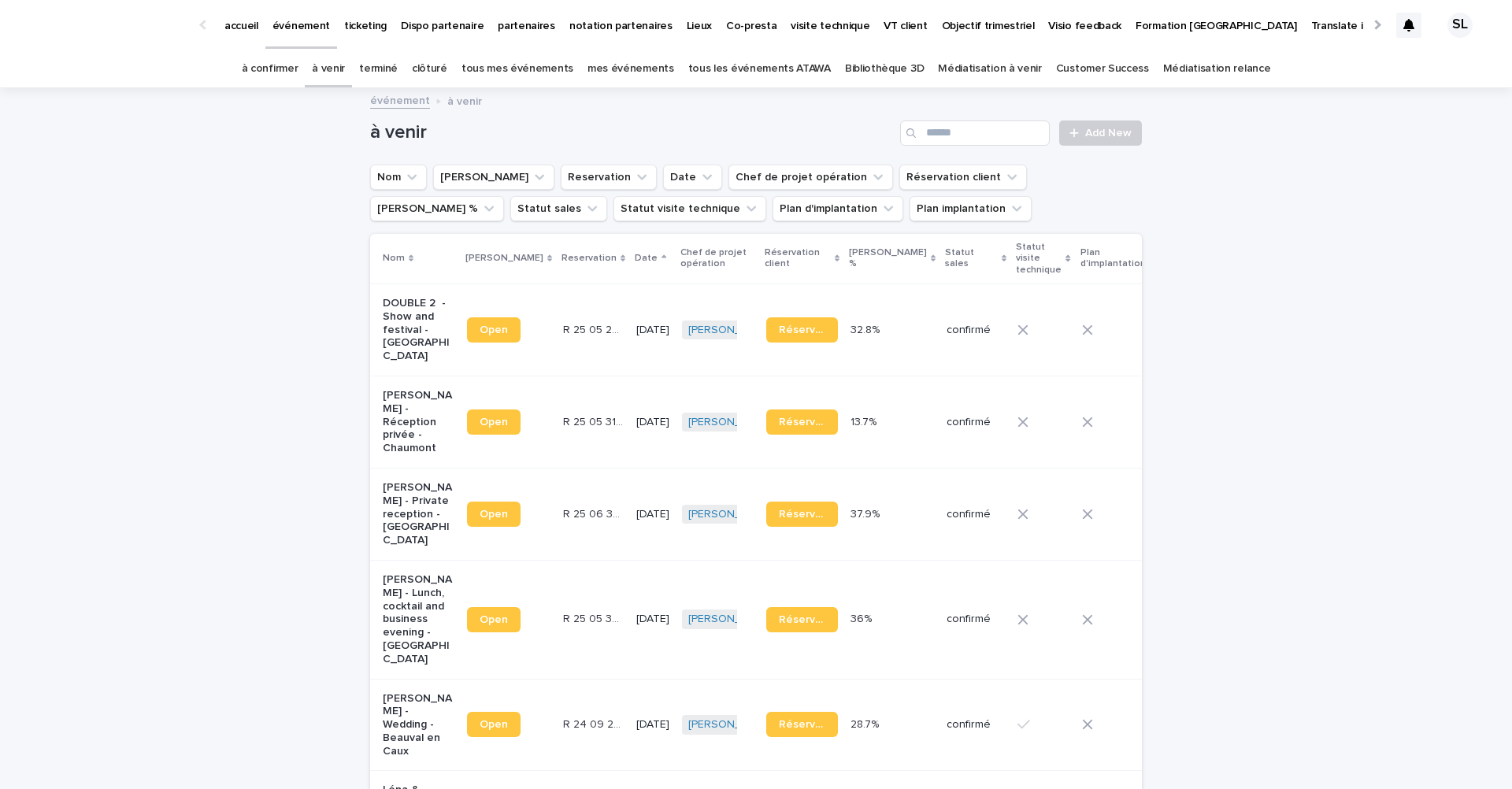 click on "terminé" at bounding box center (378, 69) 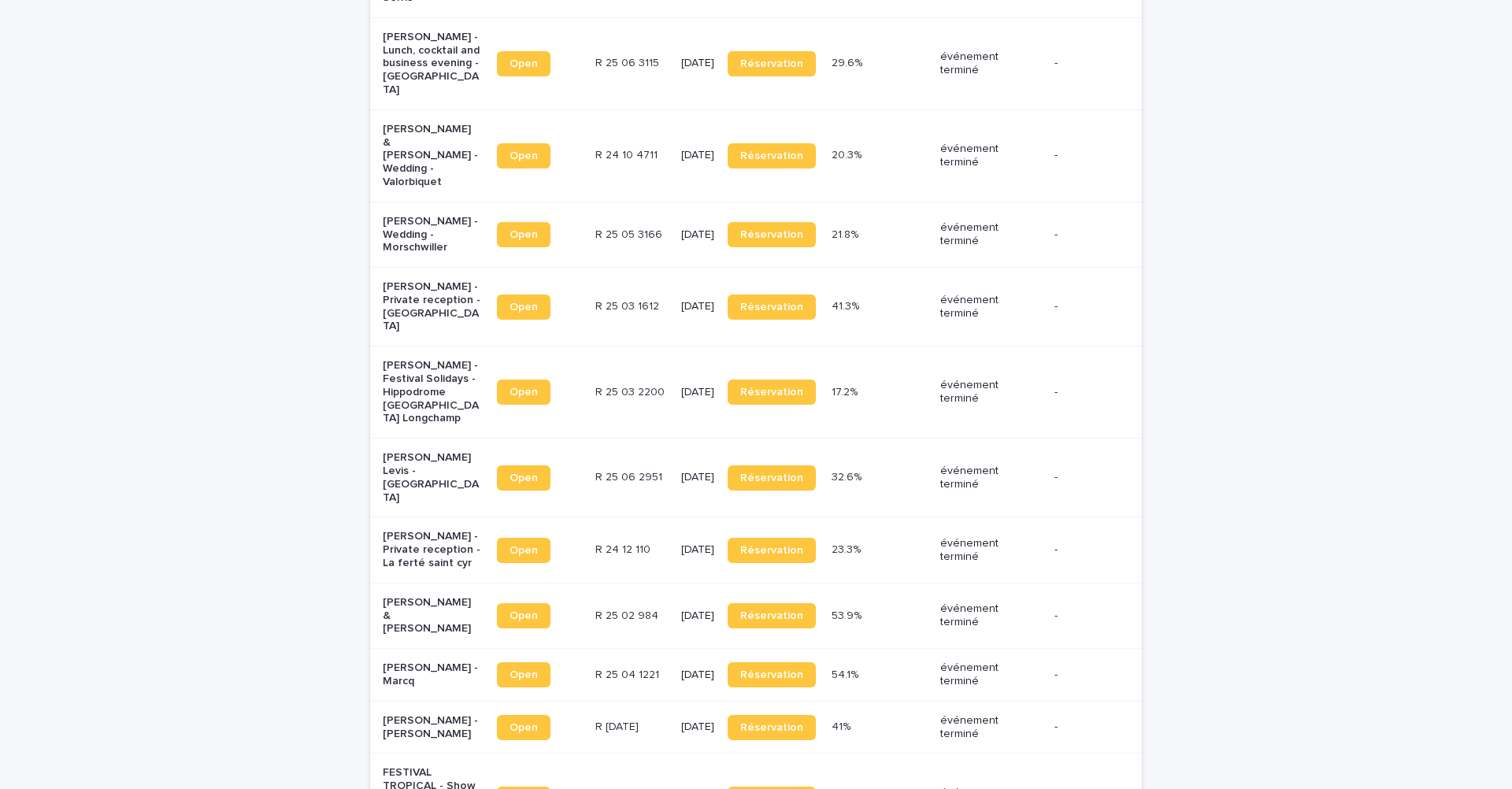scroll, scrollTop: 639, scrollLeft: 0, axis: vertical 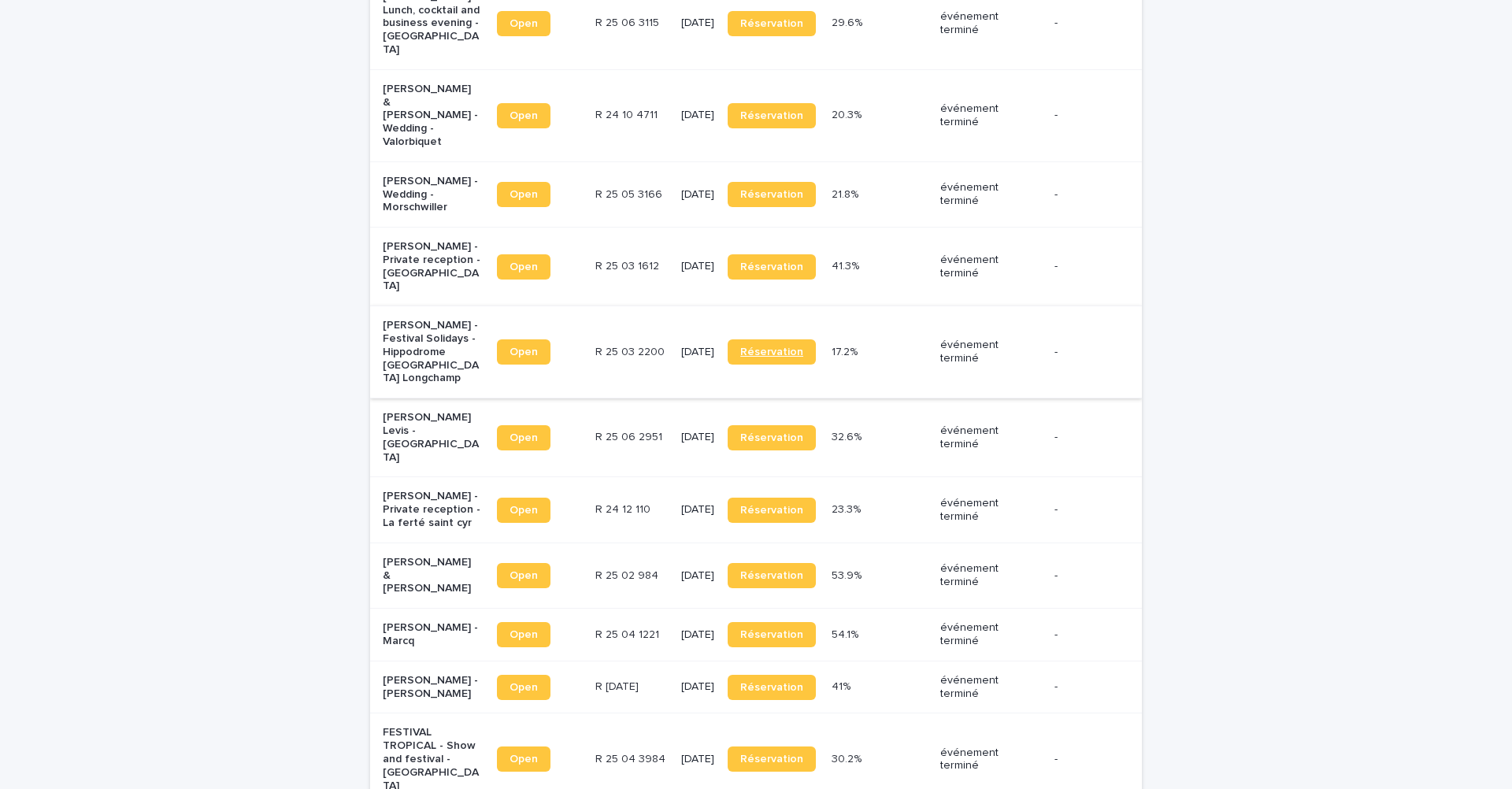 click on "Réservation" at bounding box center (772, 352) 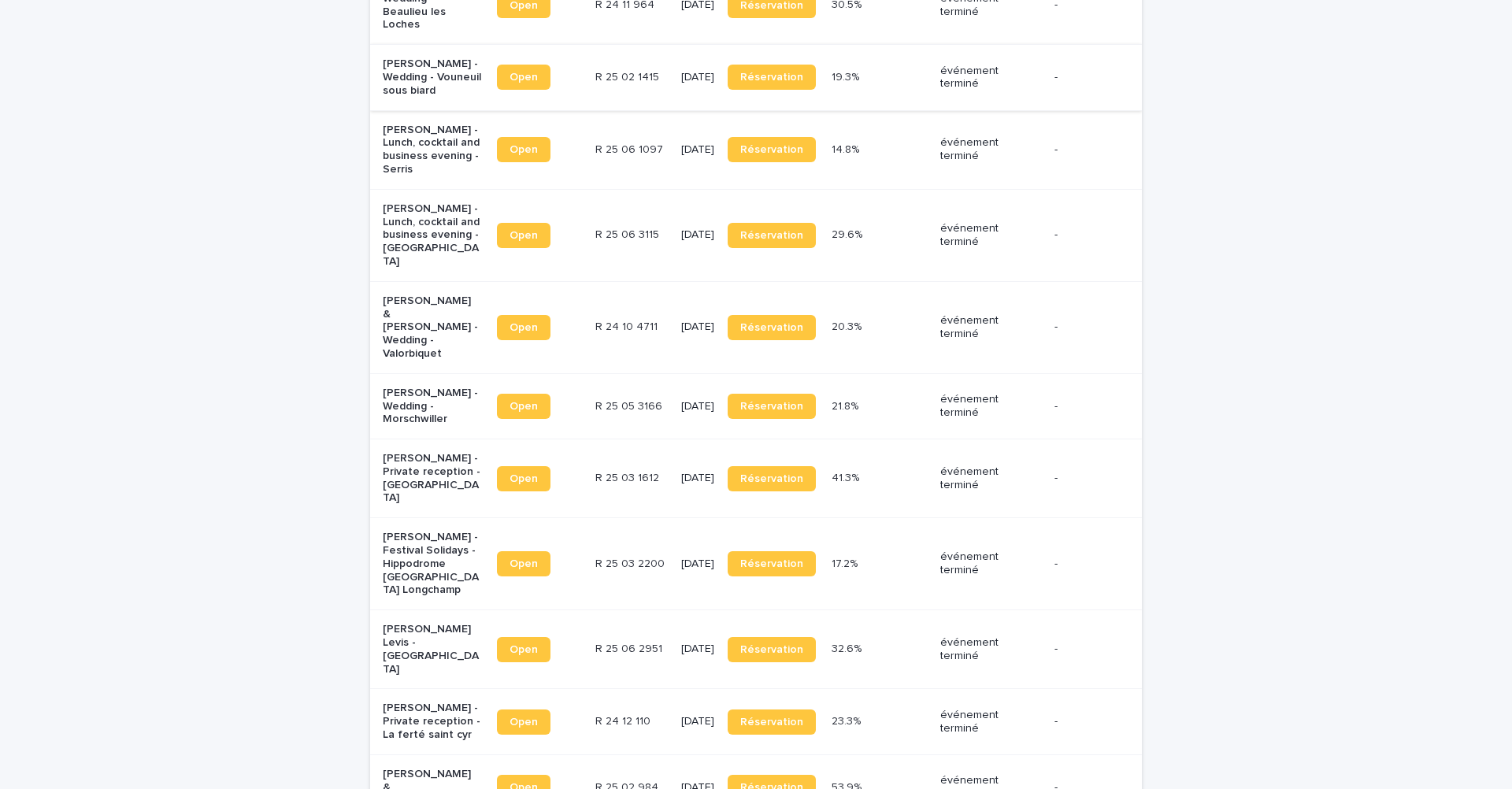 scroll, scrollTop: 424, scrollLeft: 0, axis: vertical 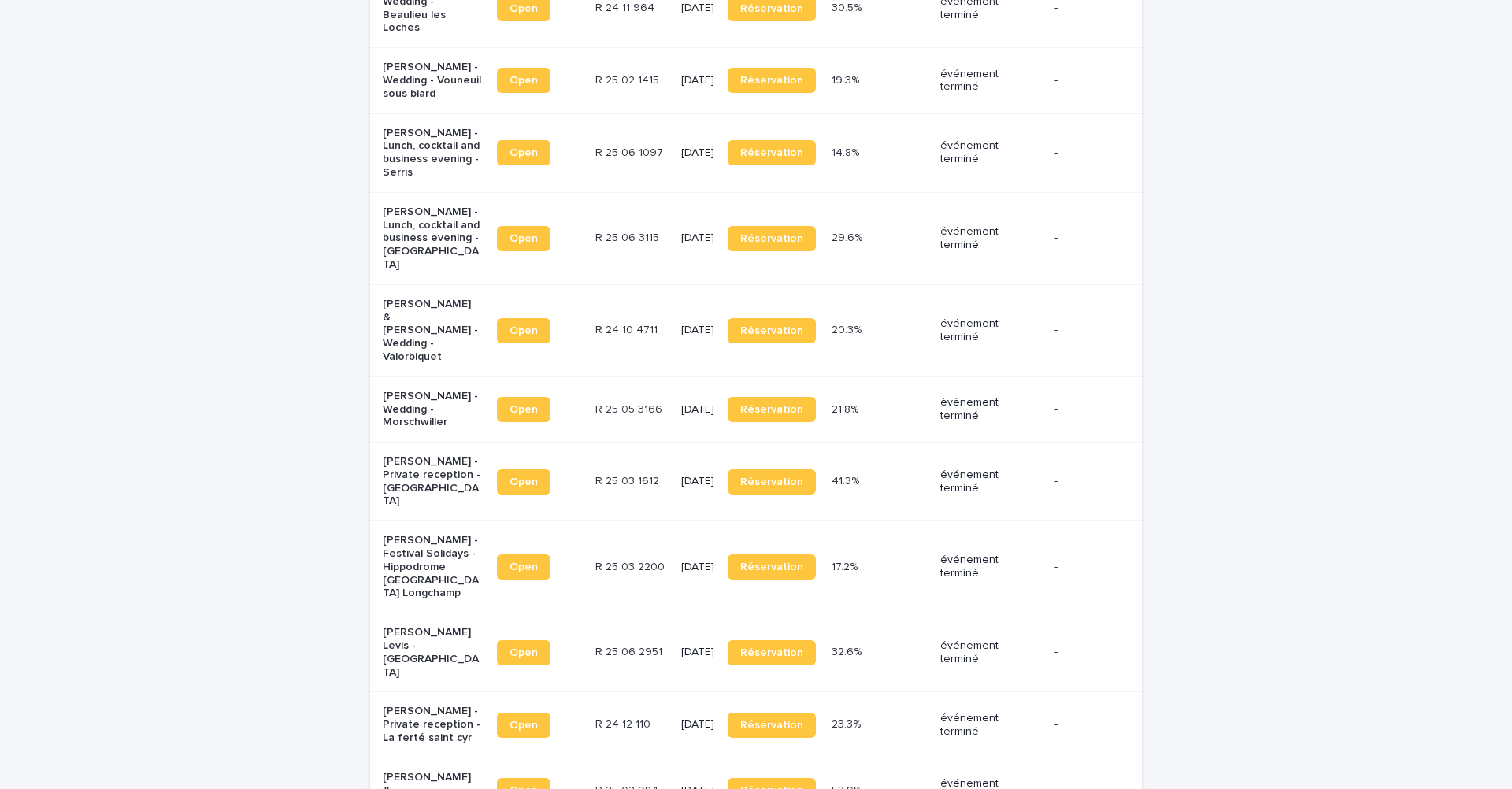 click on "Joséphine Cadennes - Festival Solidays - Hippodrome Paris Longchamp" at bounding box center (432, 567) 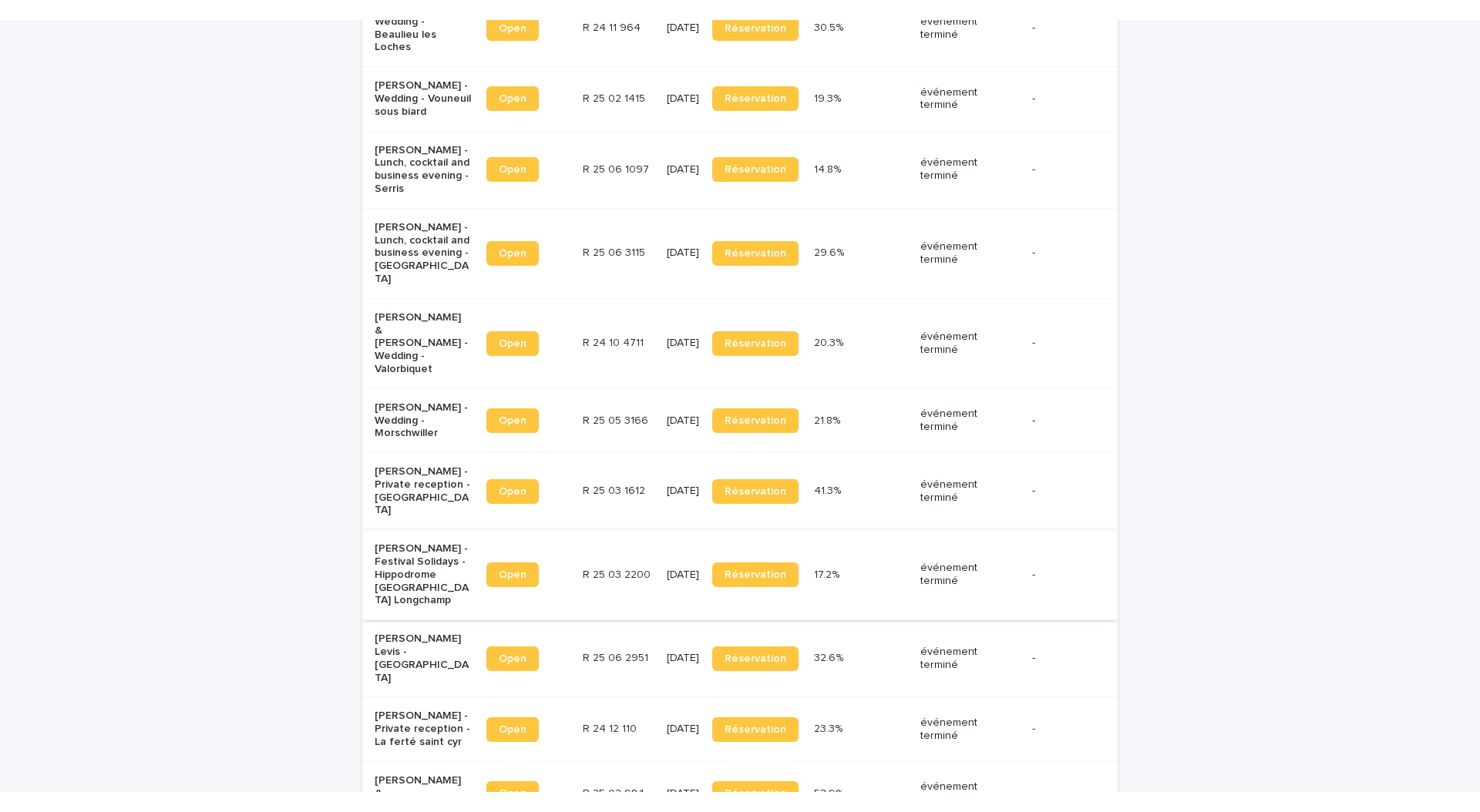 scroll, scrollTop: 0, scrollLeft: 0, axis: both 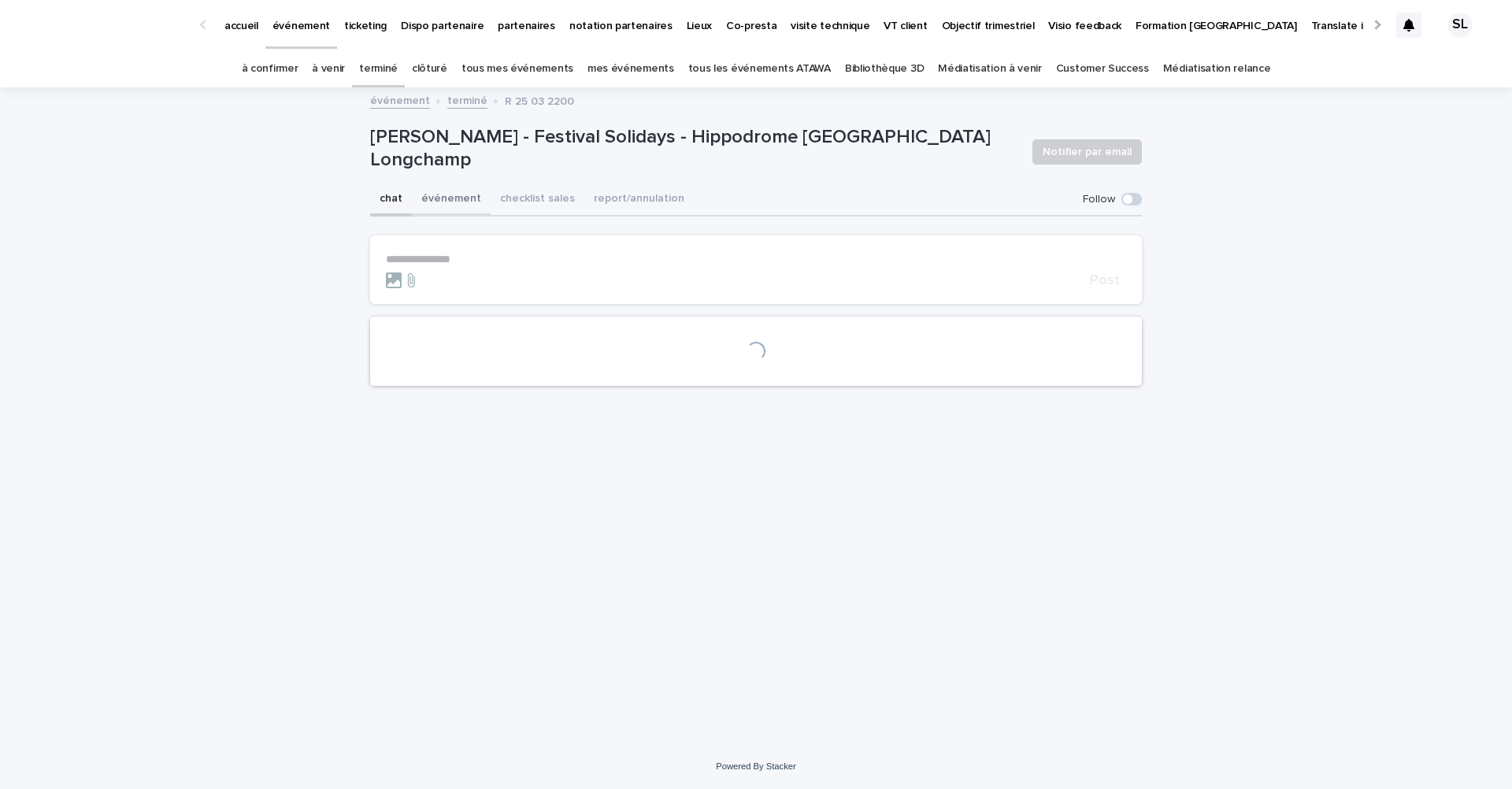click on "événement" at bounding box center [451, 200] 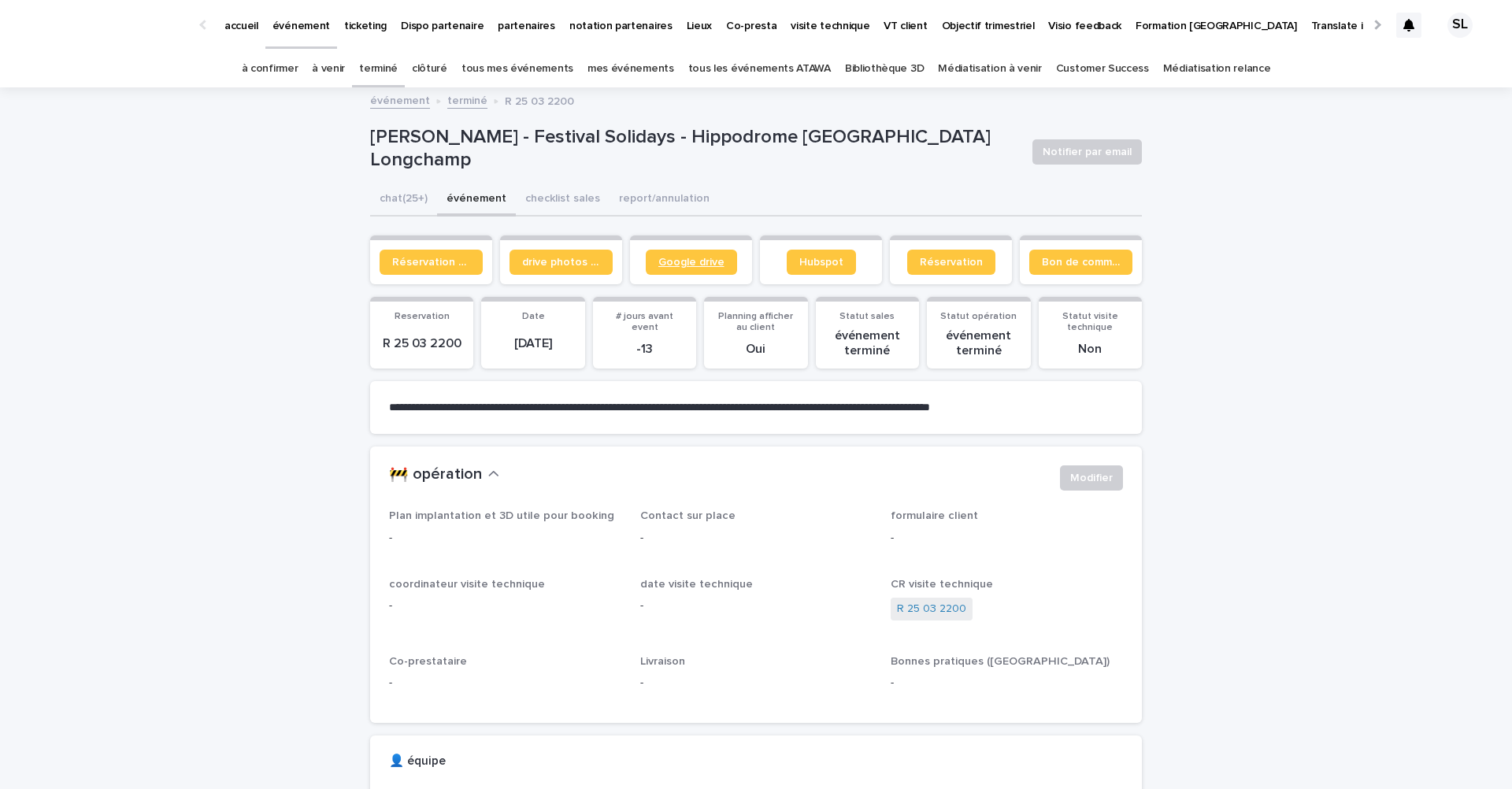 click on "Google drive" at bounding box center (691, 262) 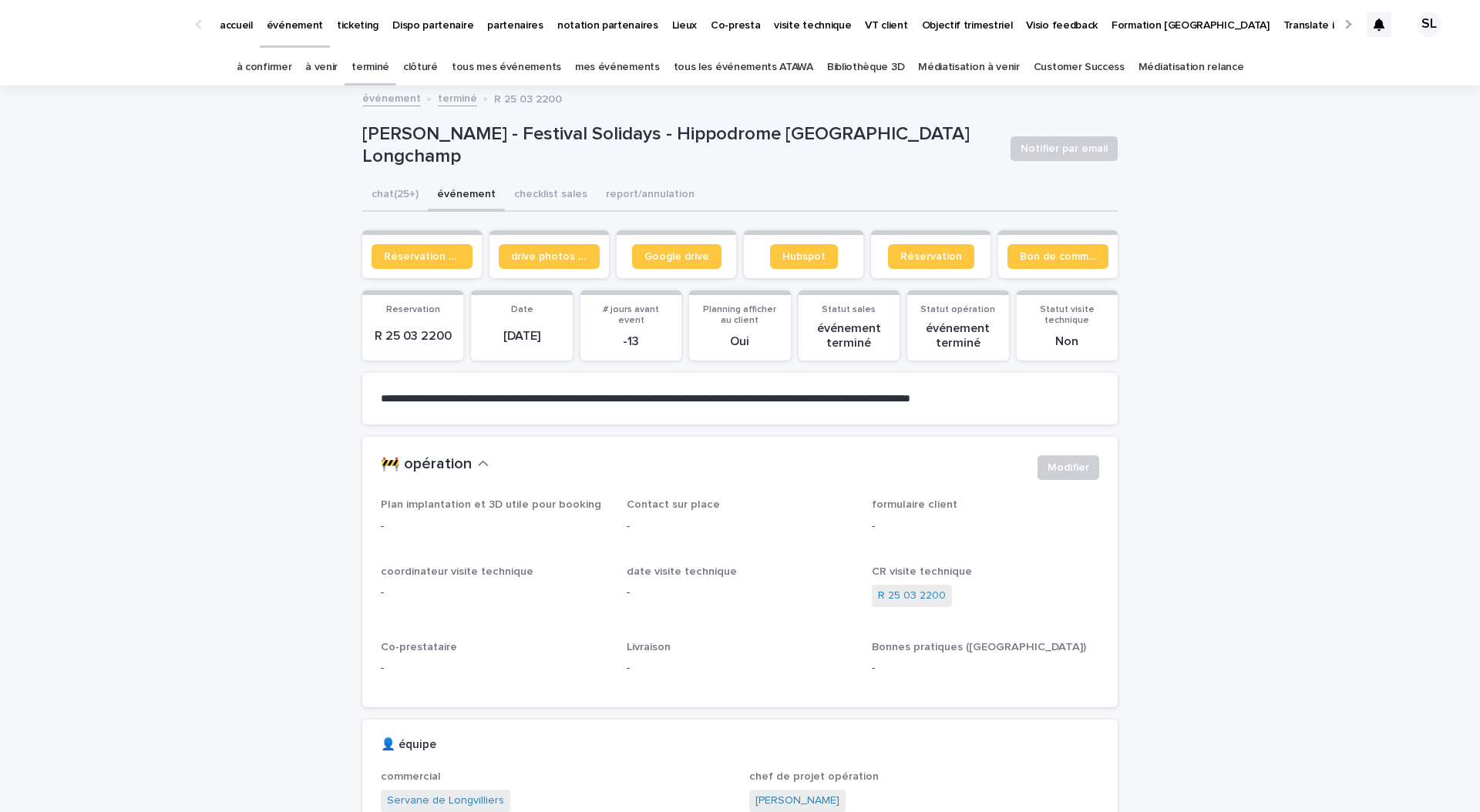 click on "terminé" at bounding box center [370, 67] 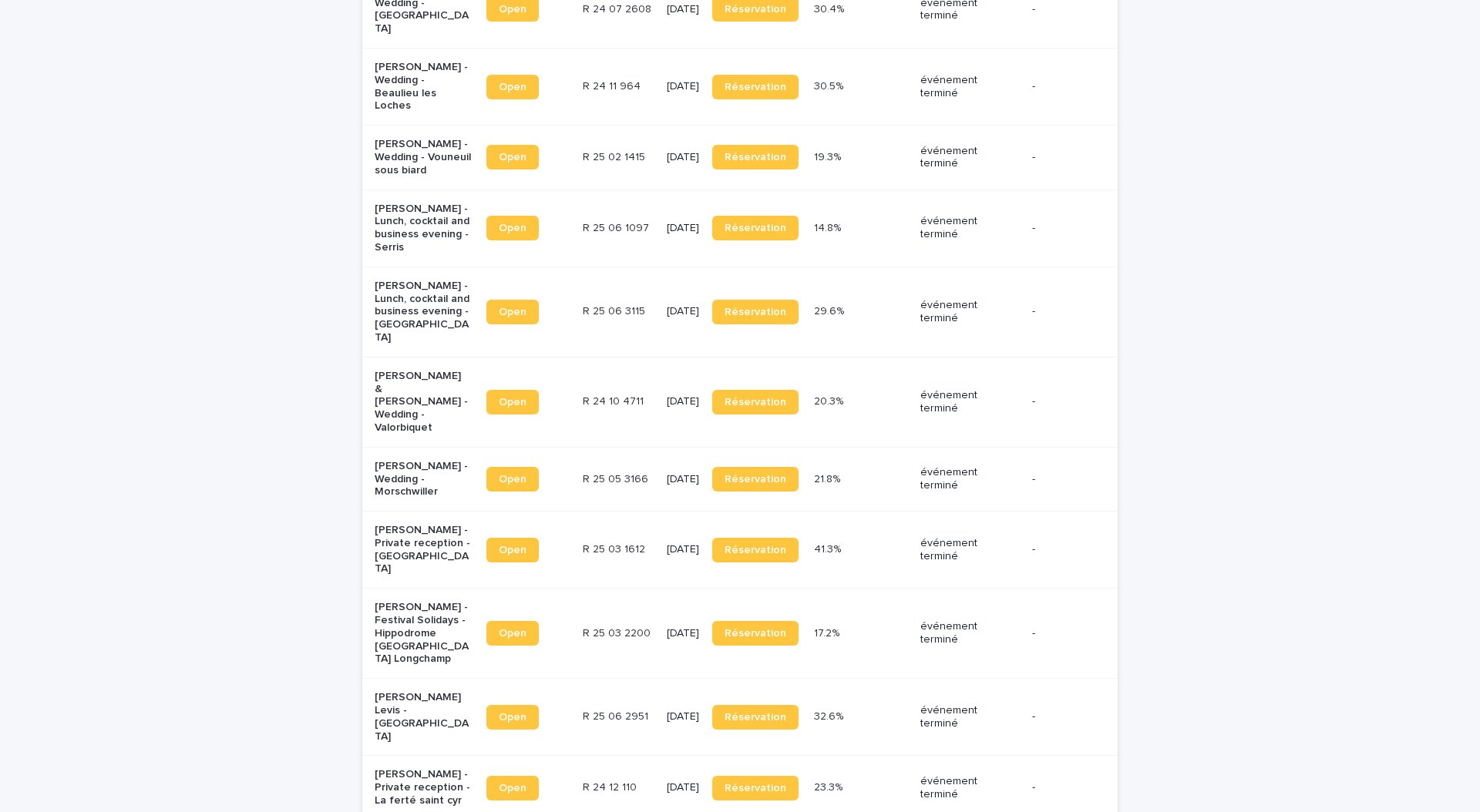 scroll, scrollTop: 334, scrollLeft: 0, axis: vertical 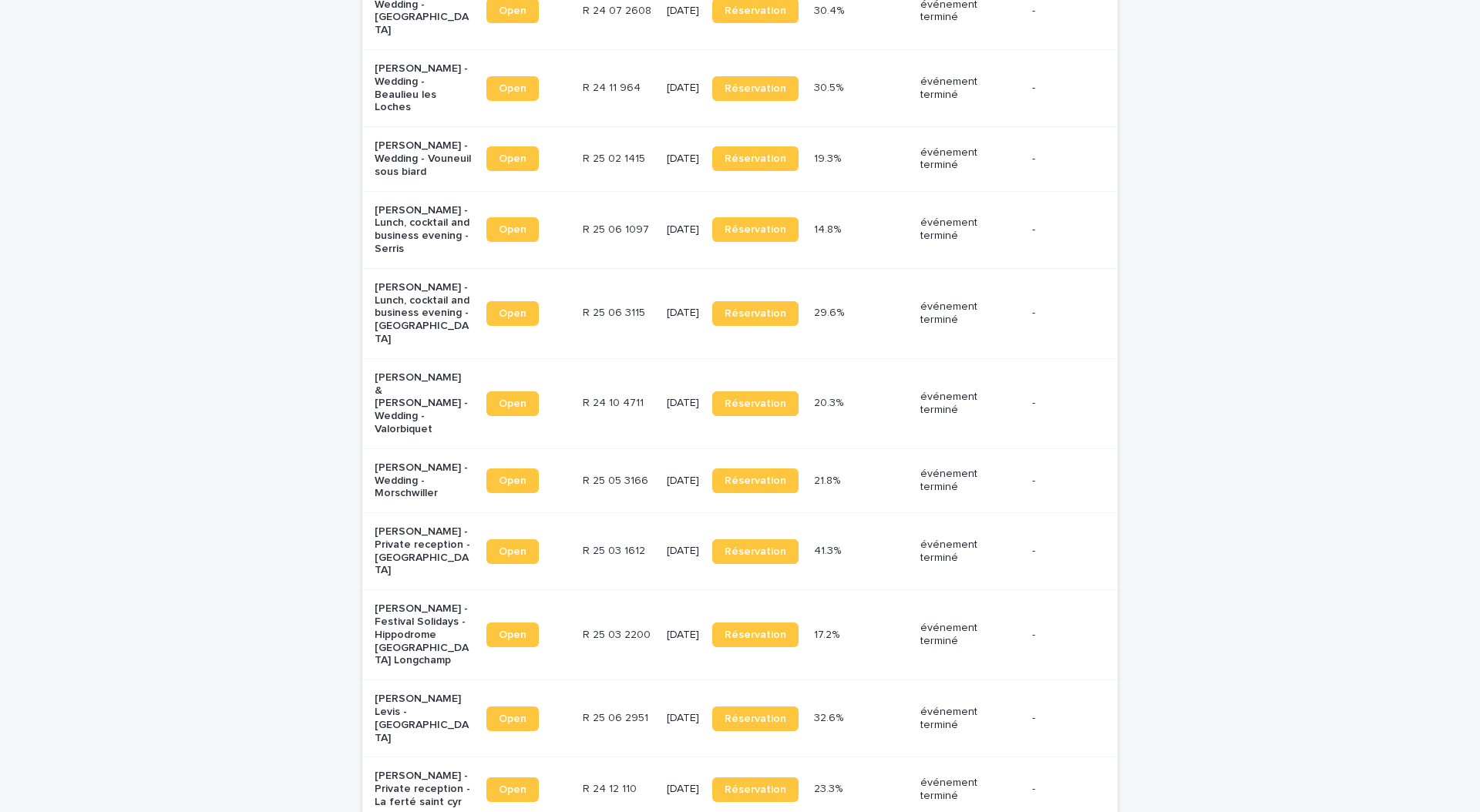 click on "Loading... Saving… Loading... Saving… terminé Add New Nom Lien Stacker Reservation Date Lien sales Marge % Statut sales Litige client Nom Lien Stacker Reservation Date Lien sales Marge % Statut sales Litige client Marie Tollie - Mariage - Lizeray Open R 24 04 2561 R 24 04 2561   5/7/2025 Réservation 36.2% 36.2%   événement terminé - Gary Bourgouin  - Wedding - Saint-Pryvé-Saint-Mesmin Open R 24 07 2608 R 24 07 2608   5/7/2025 Réservation 30.4% 30.4%   événement terminé - Agnès de Bentzmann - Wedding - Beaulieu les Loches Open R 24 11 964 R 24 11 964   5/7/2025 Réservation 30.5% 30.5%   événement terminé - Alexis de Bernede - Wedding - Vouneuil sous biard Open R 25 02 1415 R 25 02 1415   5/7/2025 Réservation 19.3% 19.3%   événement terminé - Isabelle Dantas - Lunch, cocktail and business evening - Serris Open R 25 06 1097 R 25 06 1097   3/7/2025 Réservation 14.8% 14.8%   événement terminé - Manon Favero - Lunch, cocktail and business evening - Paris Open R 25 06 3115" at bounding box center [740, 874] 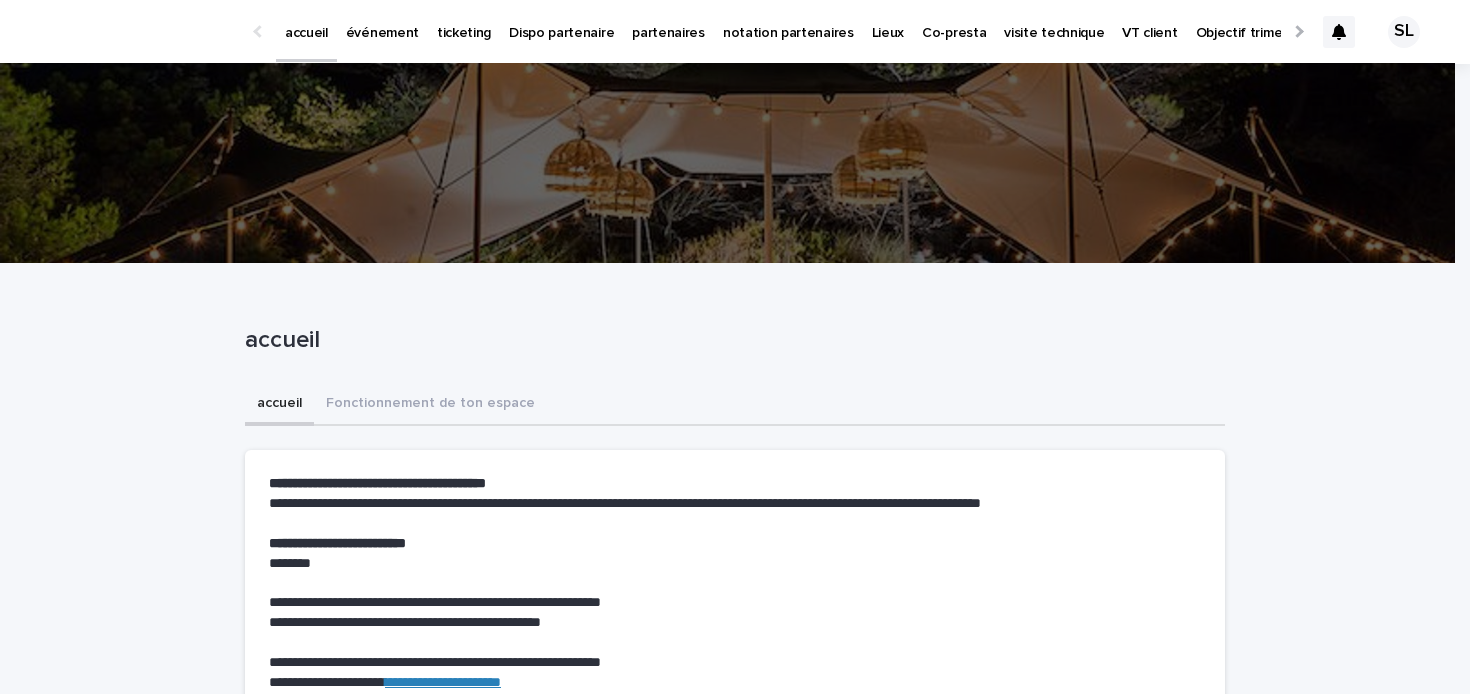 scroll, scrollTop: 0, scrollLeft: 0, axis: both 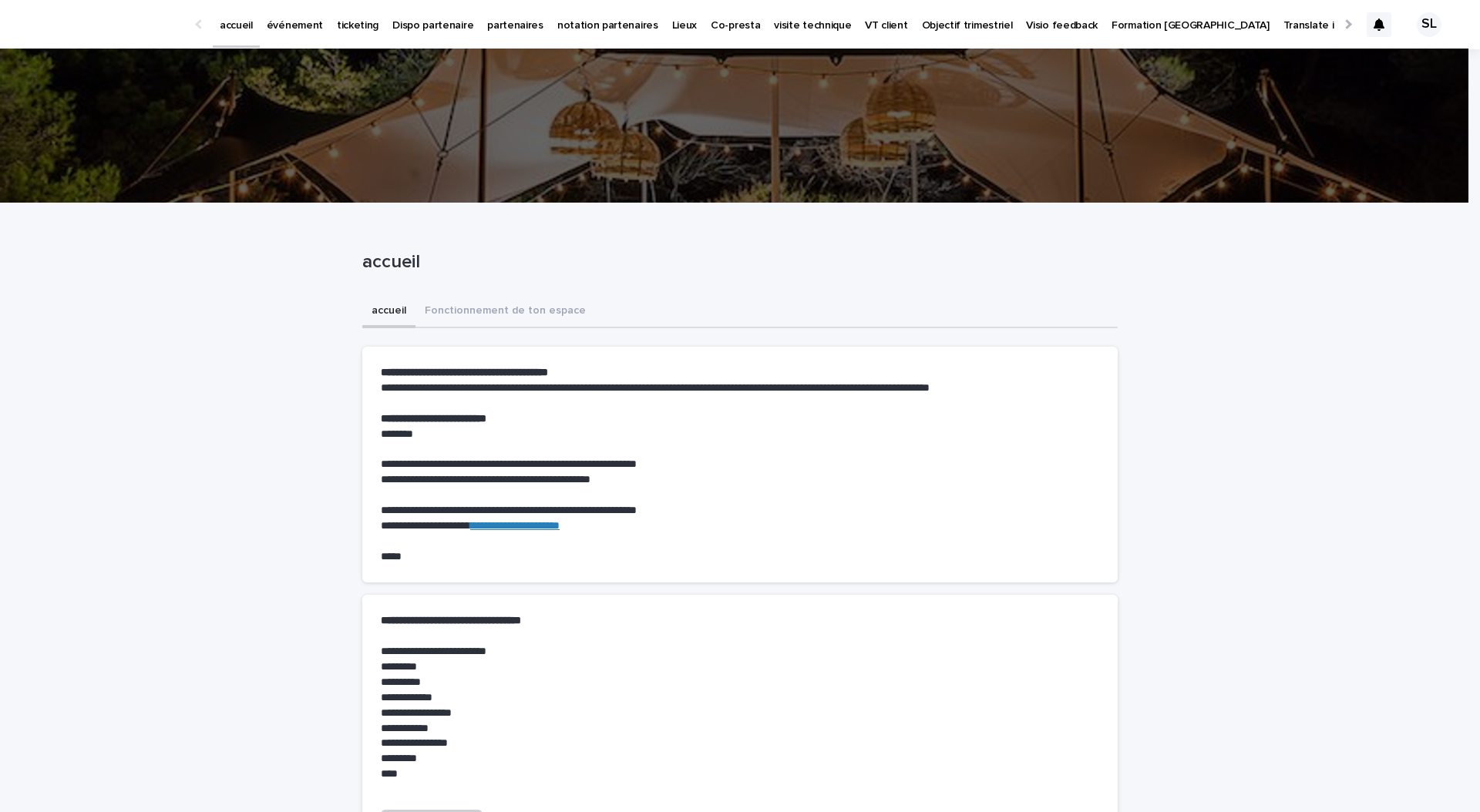 click on "événement" at bounding box center [294, 24] 